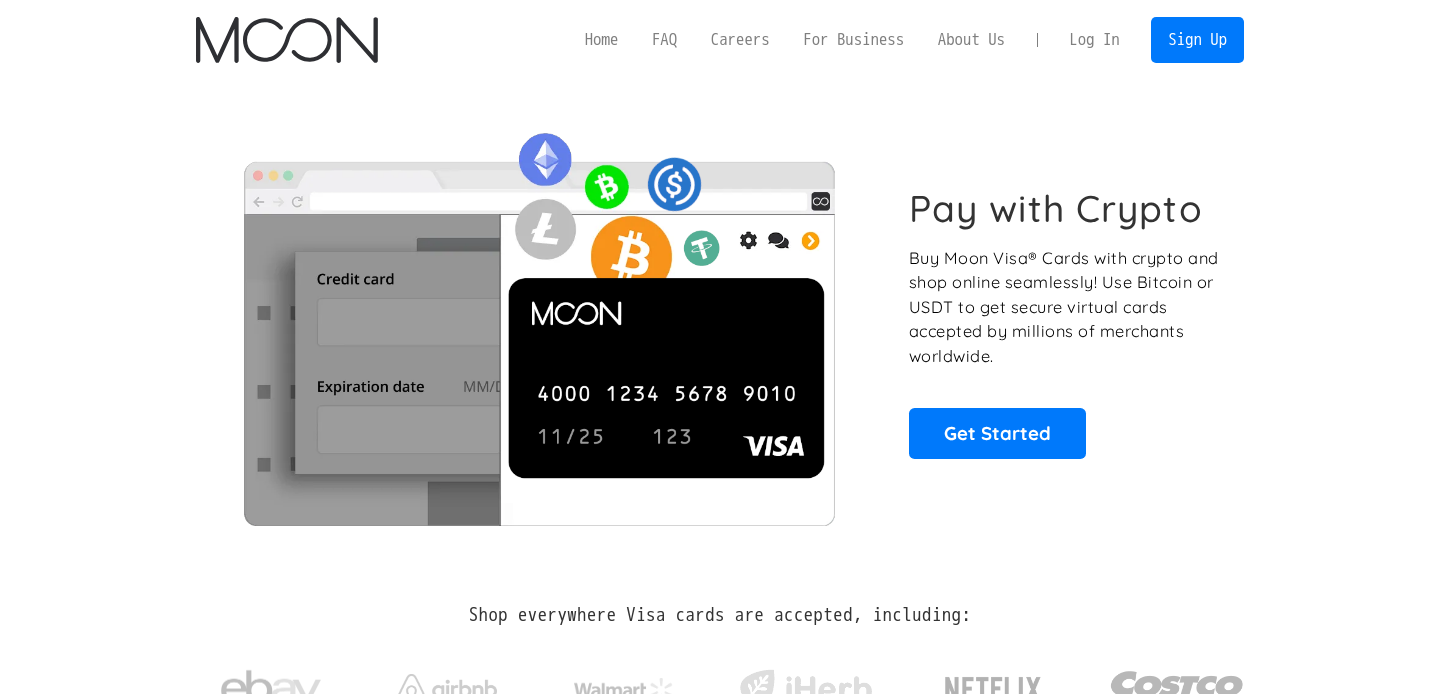 scroll, scrollTop: 0, scrollLeft: 0, axis: both 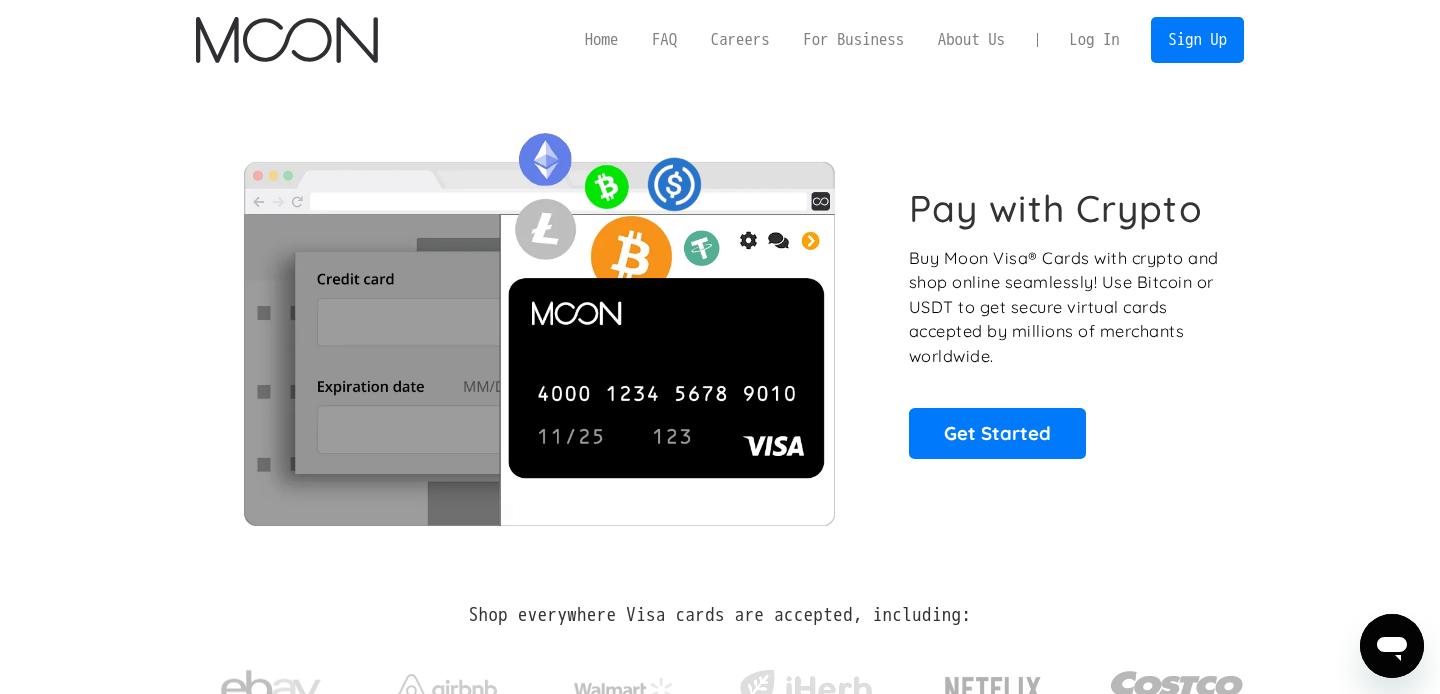 click on "Log In" at bounding box center [1094, 40] 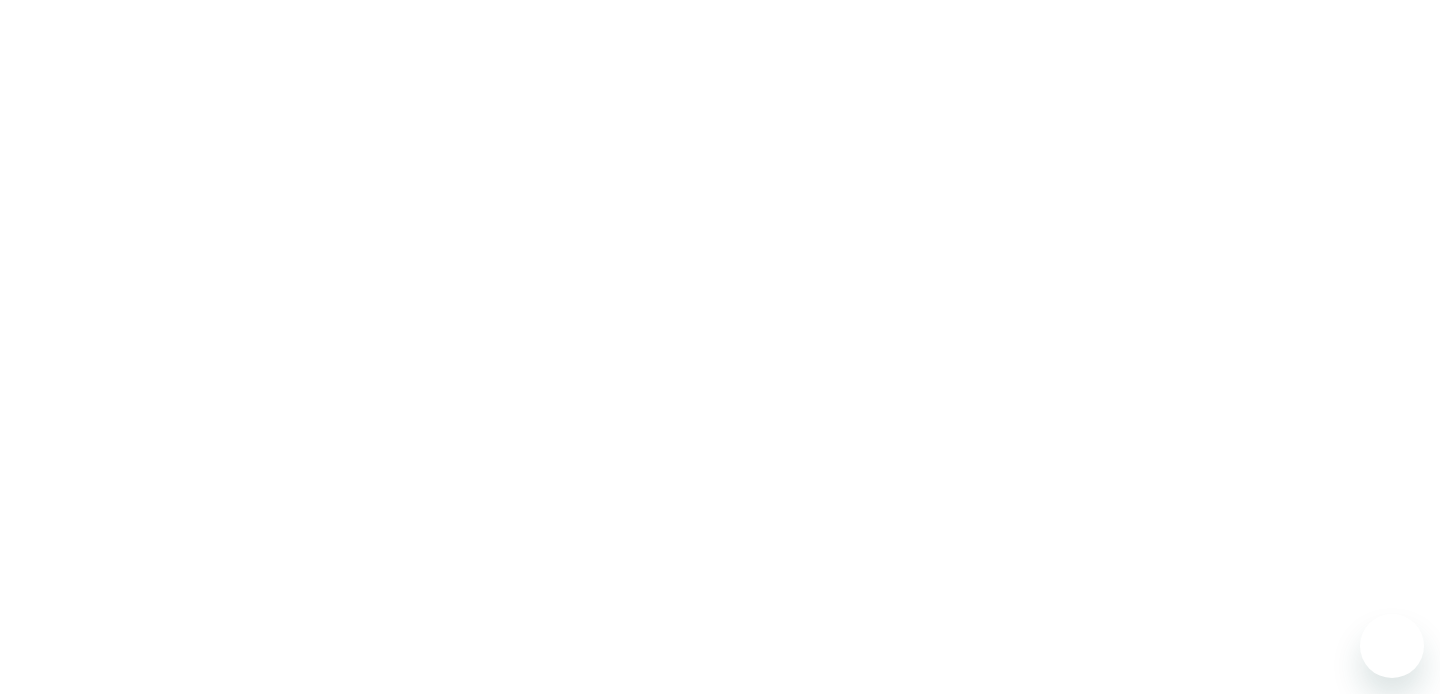 scroll, scrollTop: 0, scrollLeft: 0, axis: both 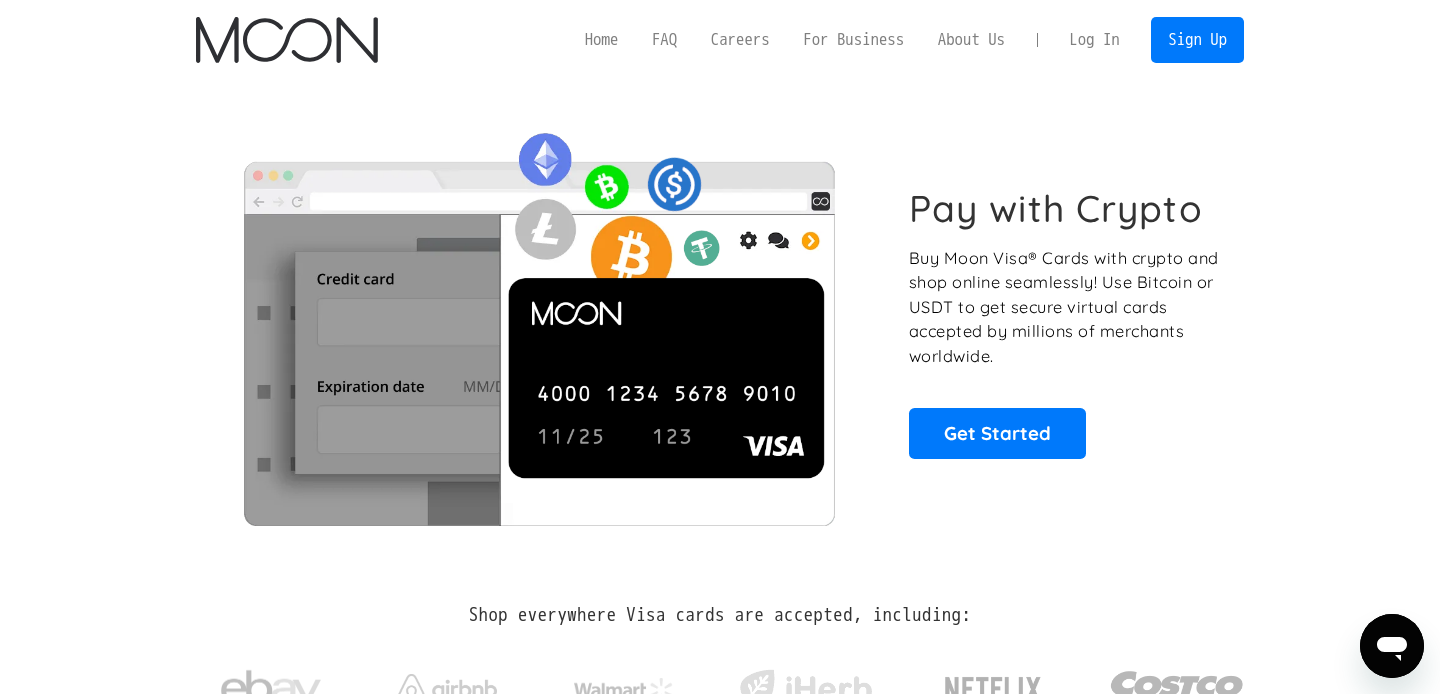 click on "Pay with Crypto Buy Moon Visa® Cards with crypto and shop online seamlessly! Use Bitcoin or USDT to get secure virtual cards accepted by millions of merchants worldwide. Get Started" at bounding box center [1065, 322] 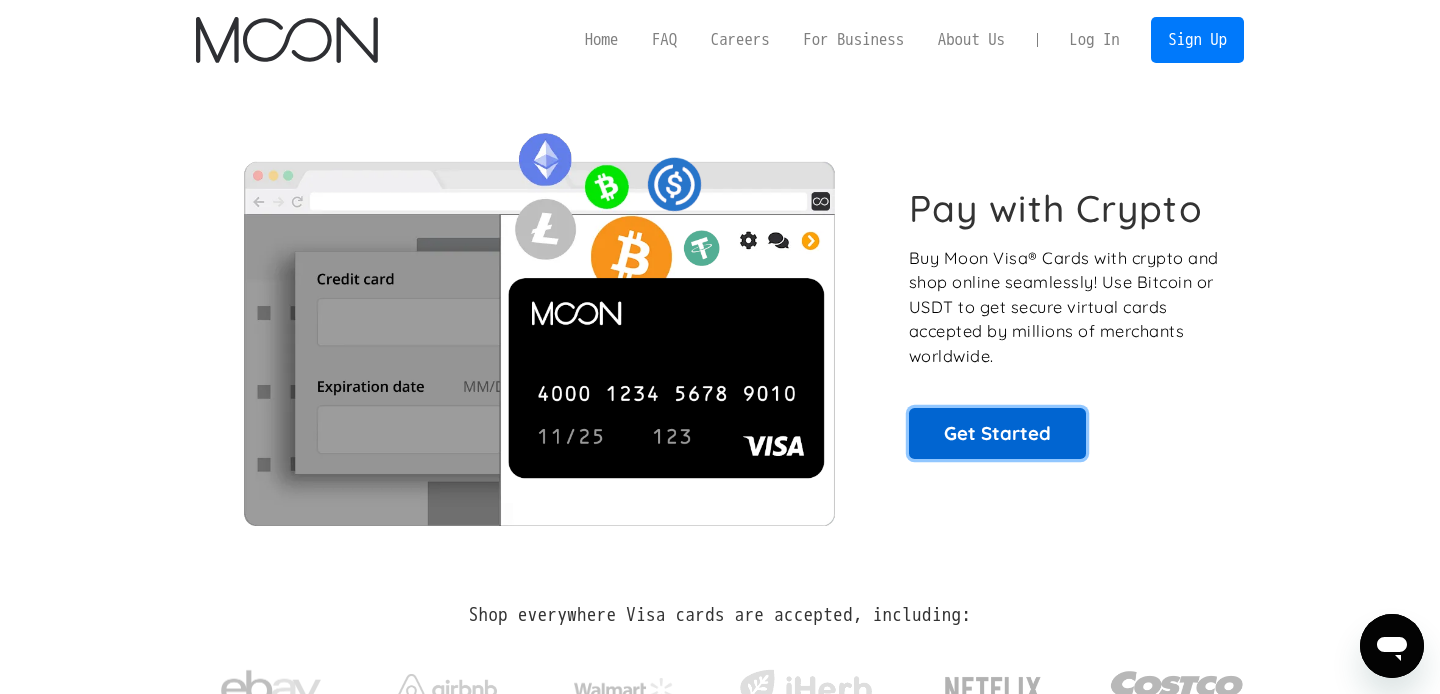 click on "Get Started" at bounding box center (997, 433) 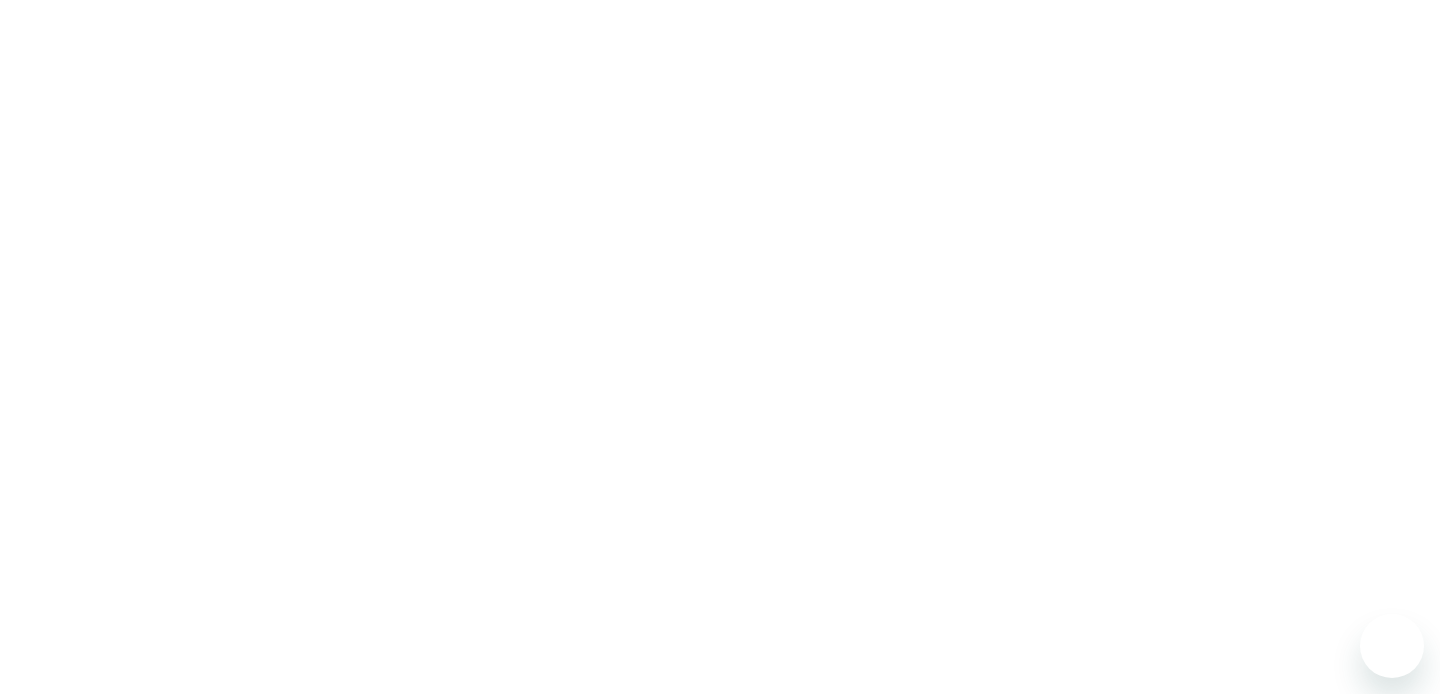 scroll, scrollTop: 0, scrollLeft: 0, axis: both 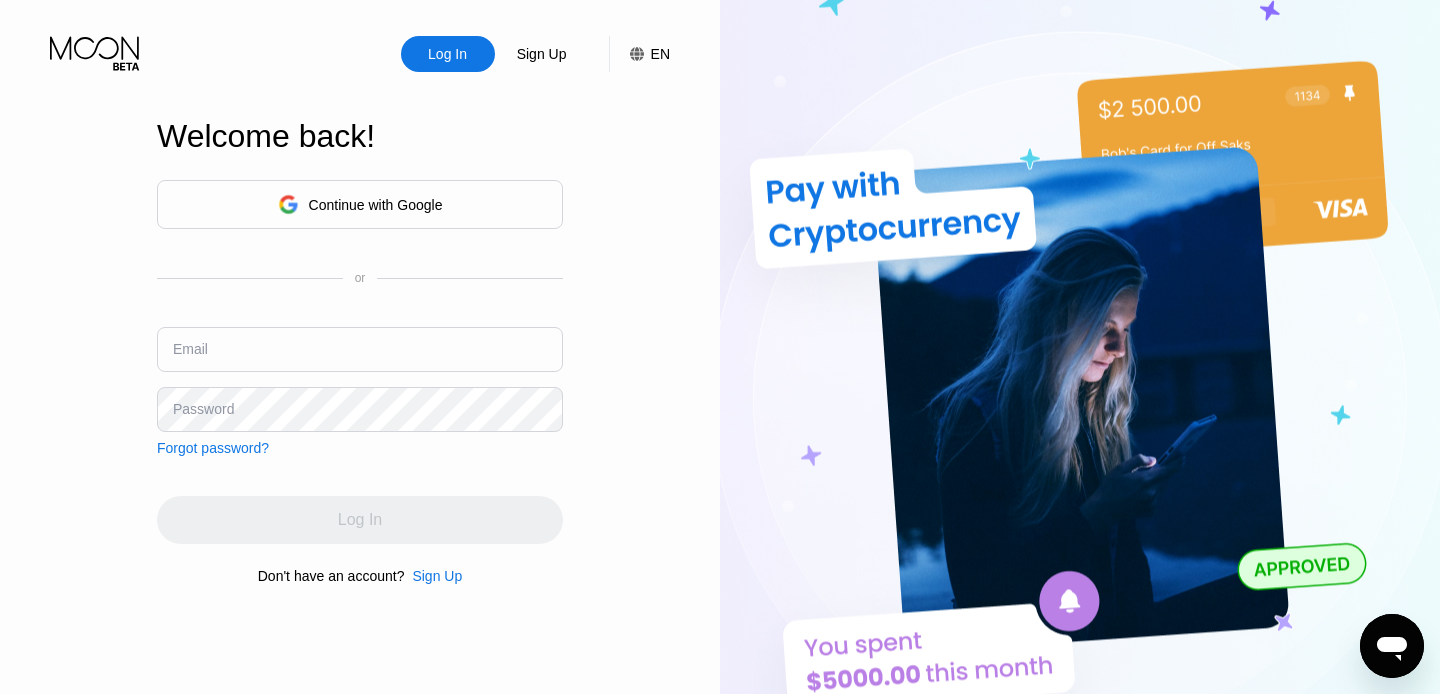 click at bounding box center [360, 349] 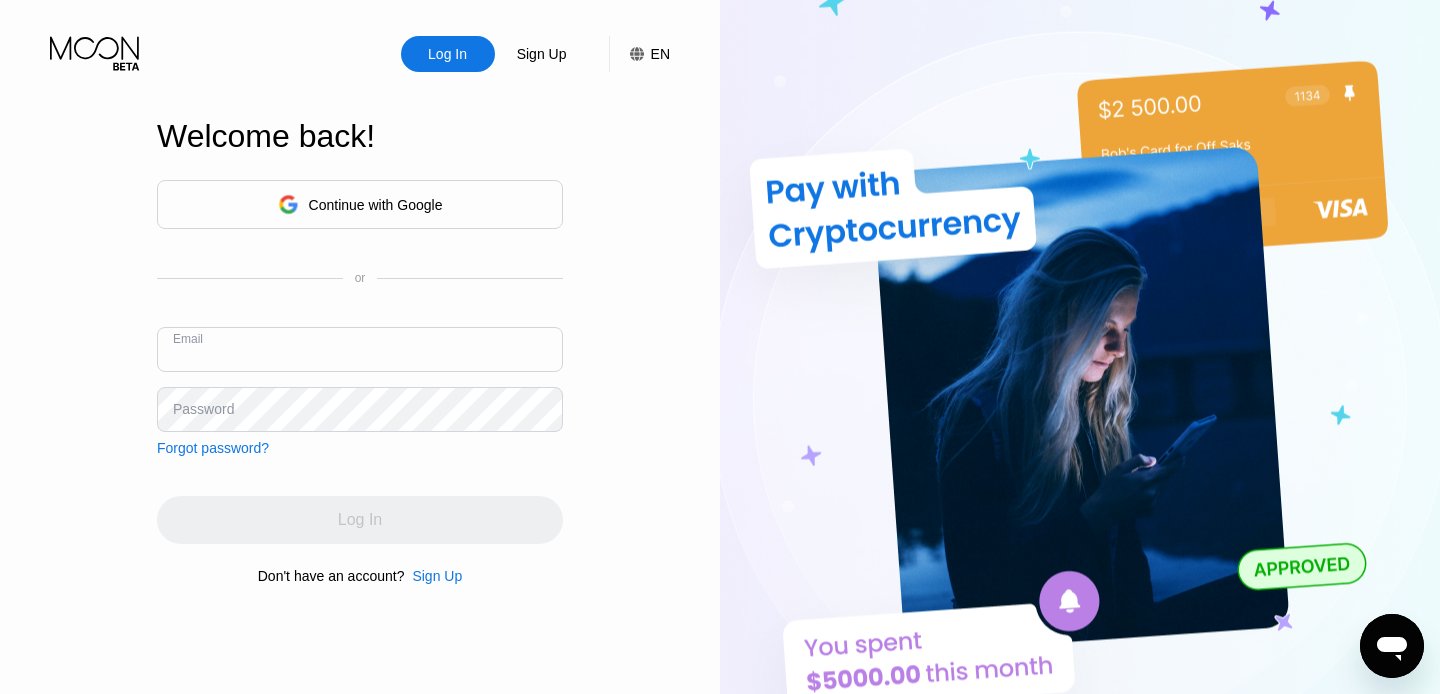 click at bounding box center (360, 349) 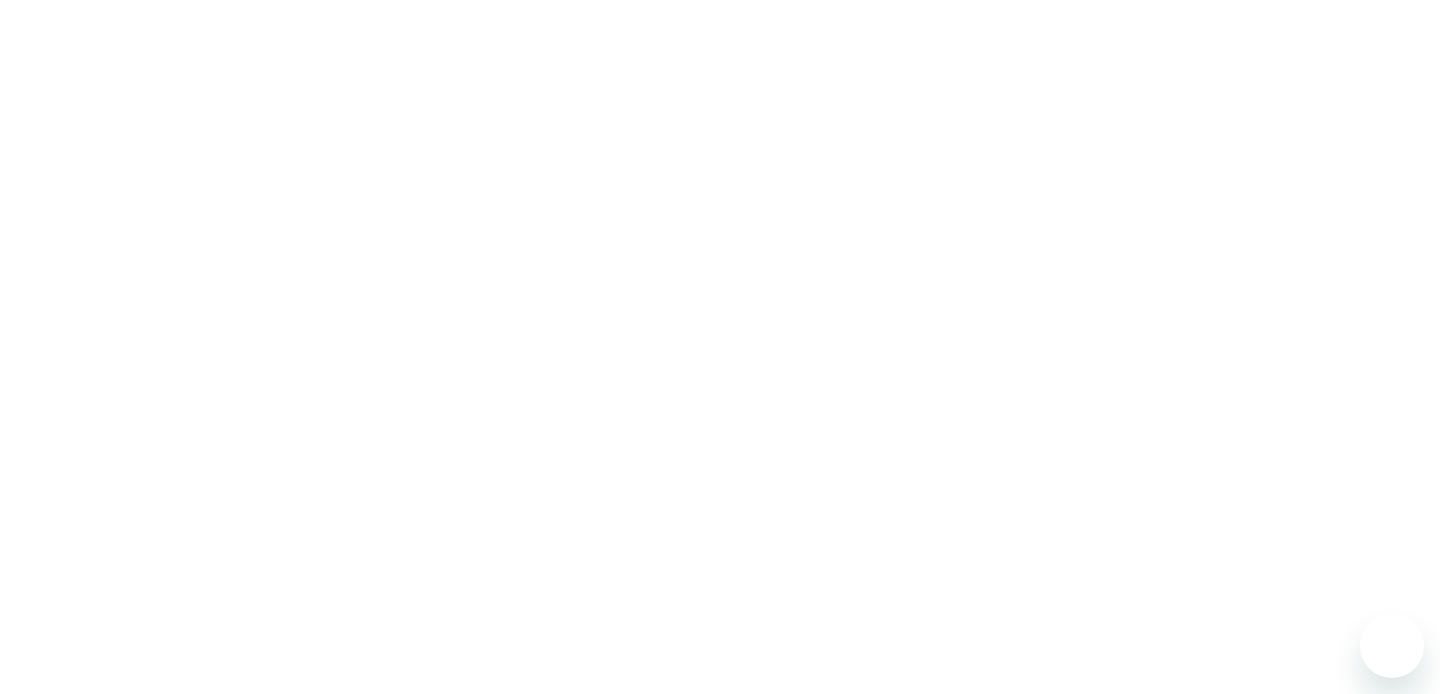 scroll, scrollTop: 0, scrollLeft: 0, axis: both 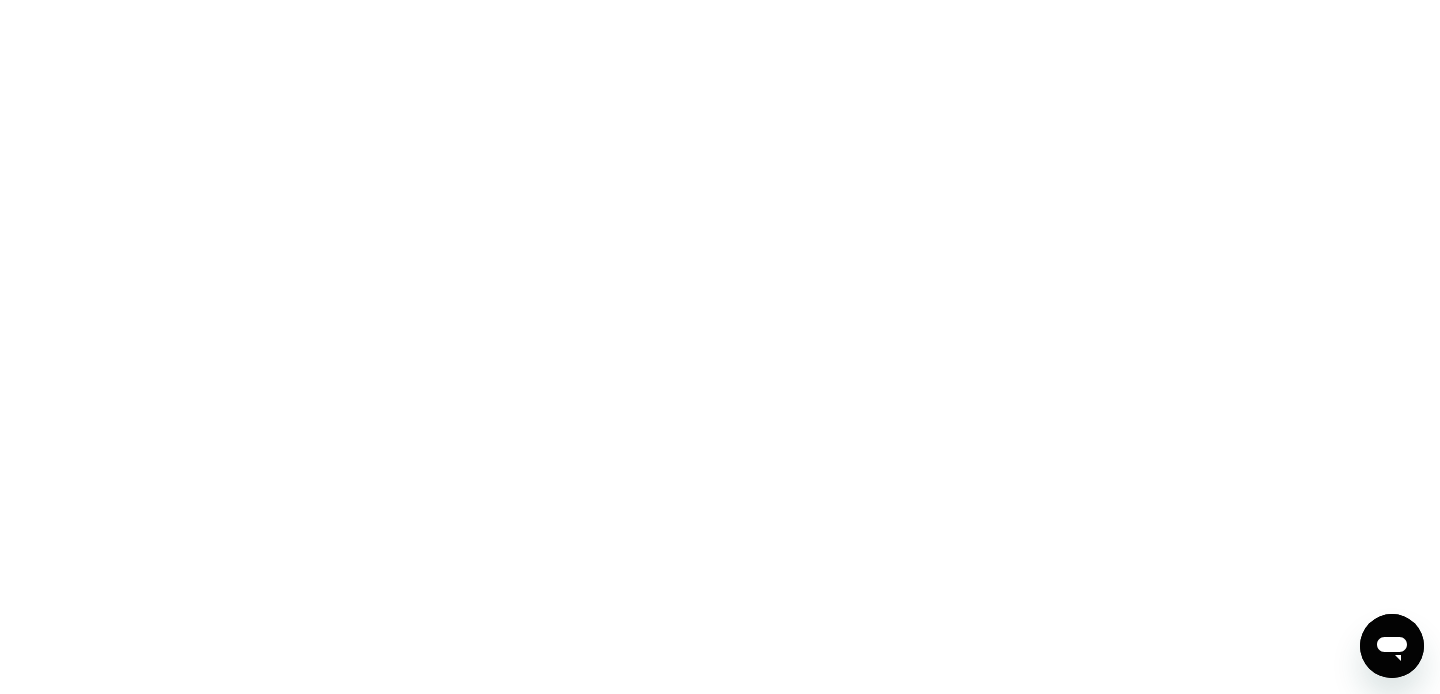 click at bounding box center (720, 347) 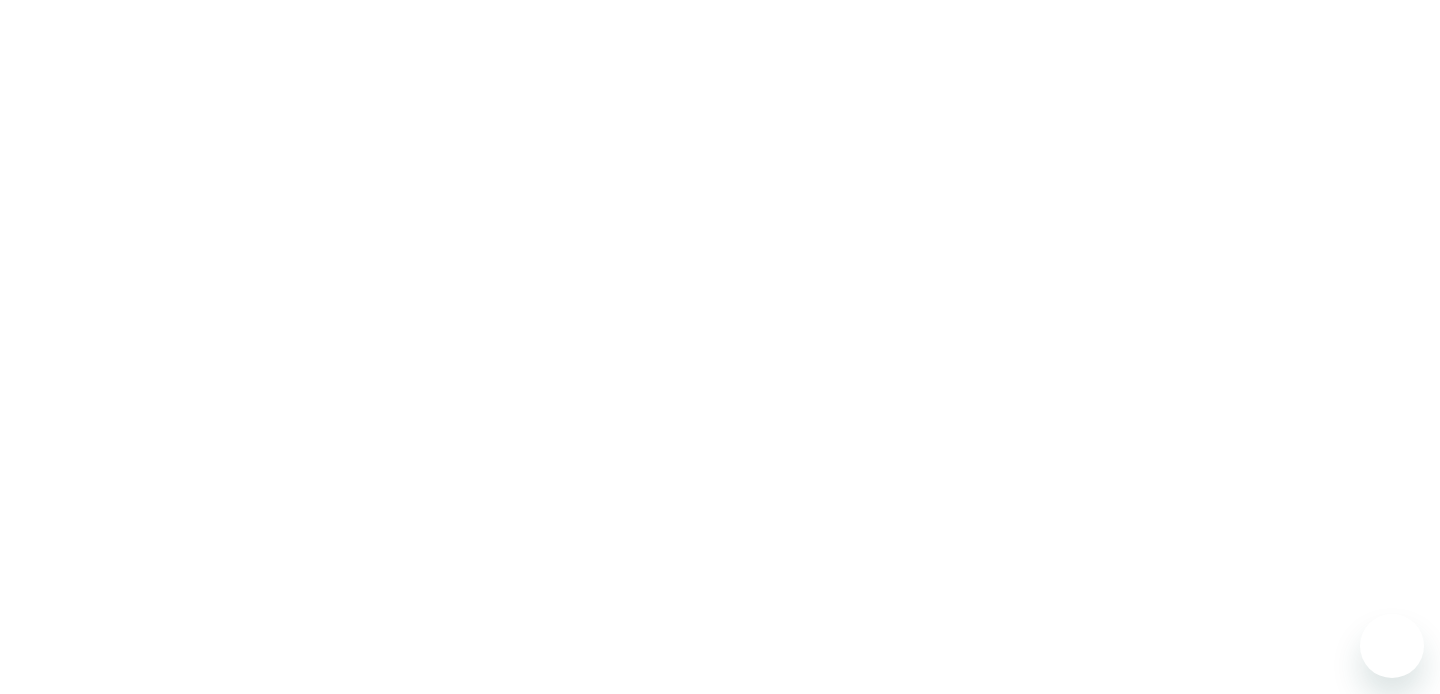 scroll, scrollTop: 0, scrollLeft: 0, axis: both 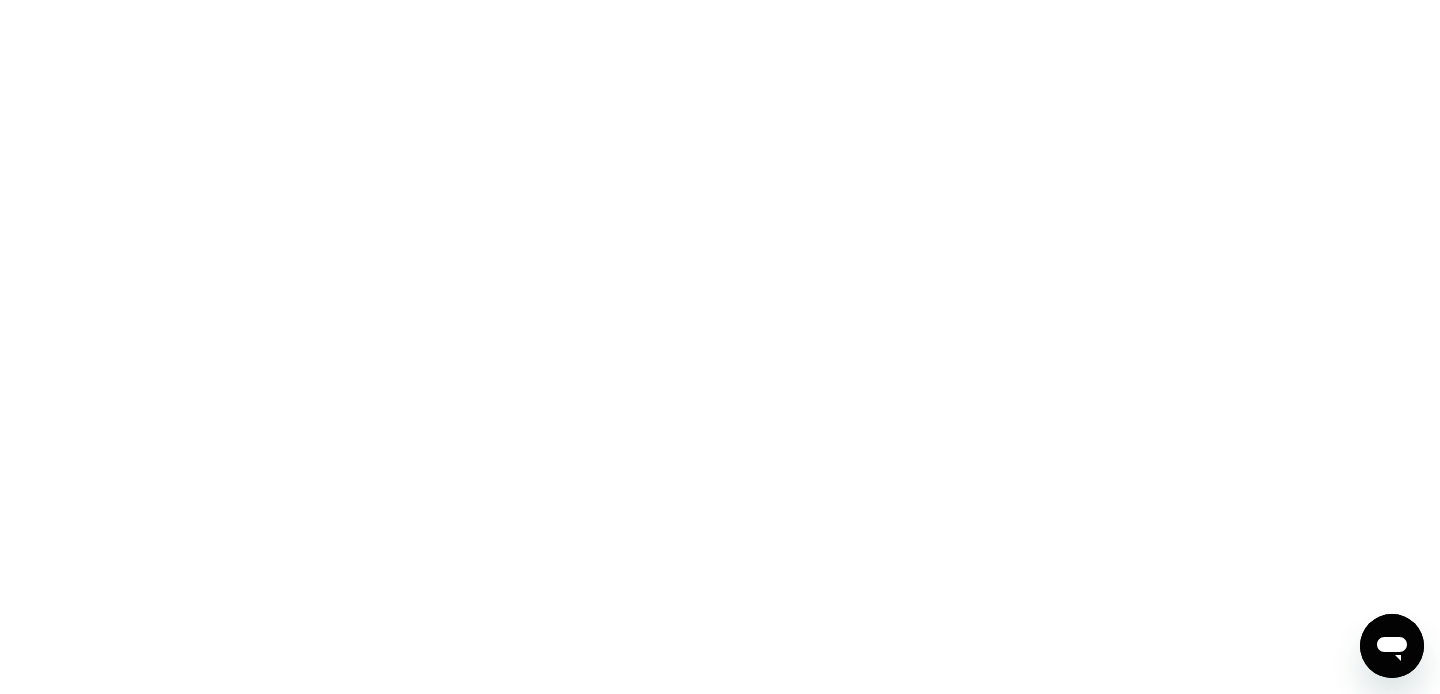 click at bounding box center (720, 347) 